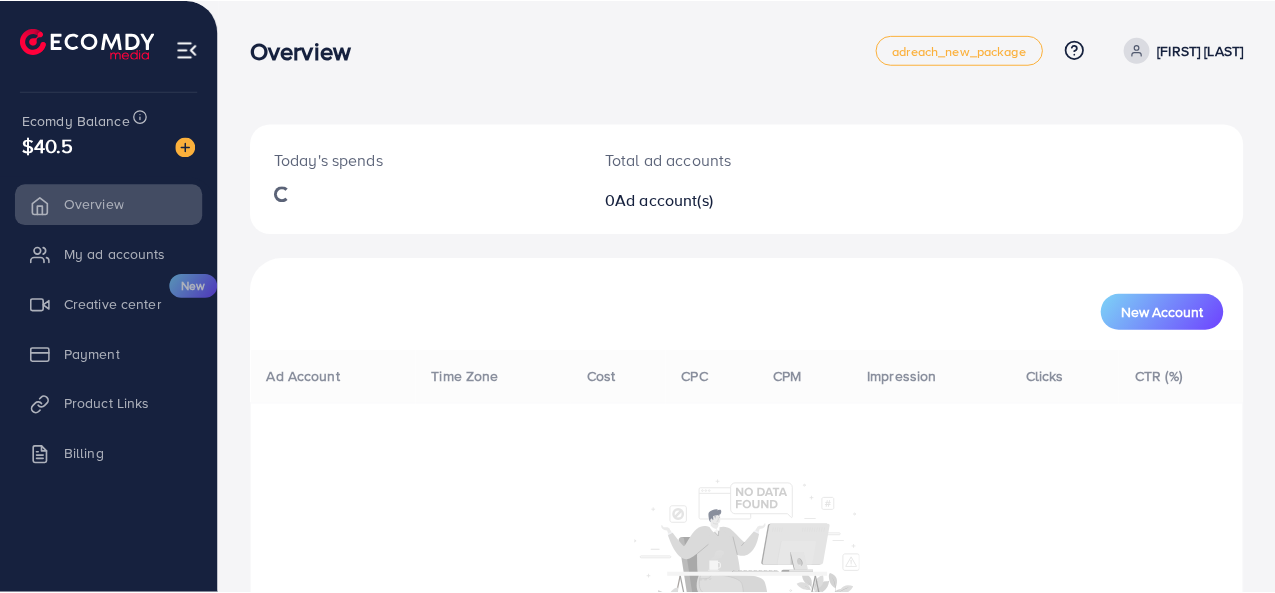 scroll, scrollTop: 0, scrollLeft: 0, axis: both 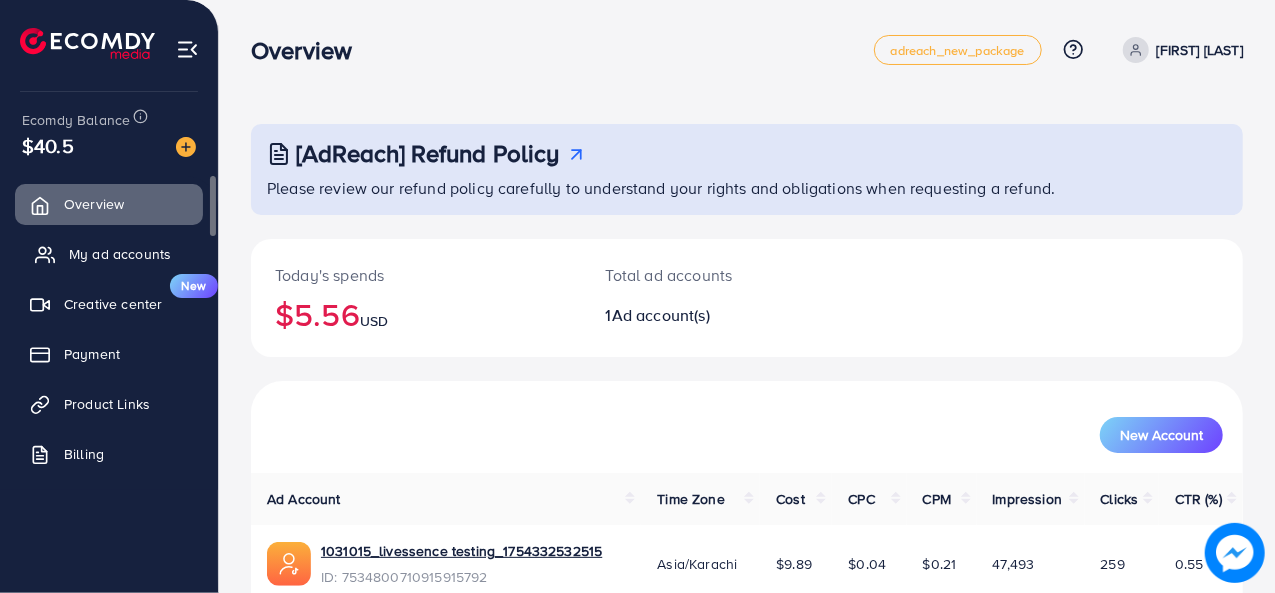 click on "My ad accounts" at bounding box center [120, 254] 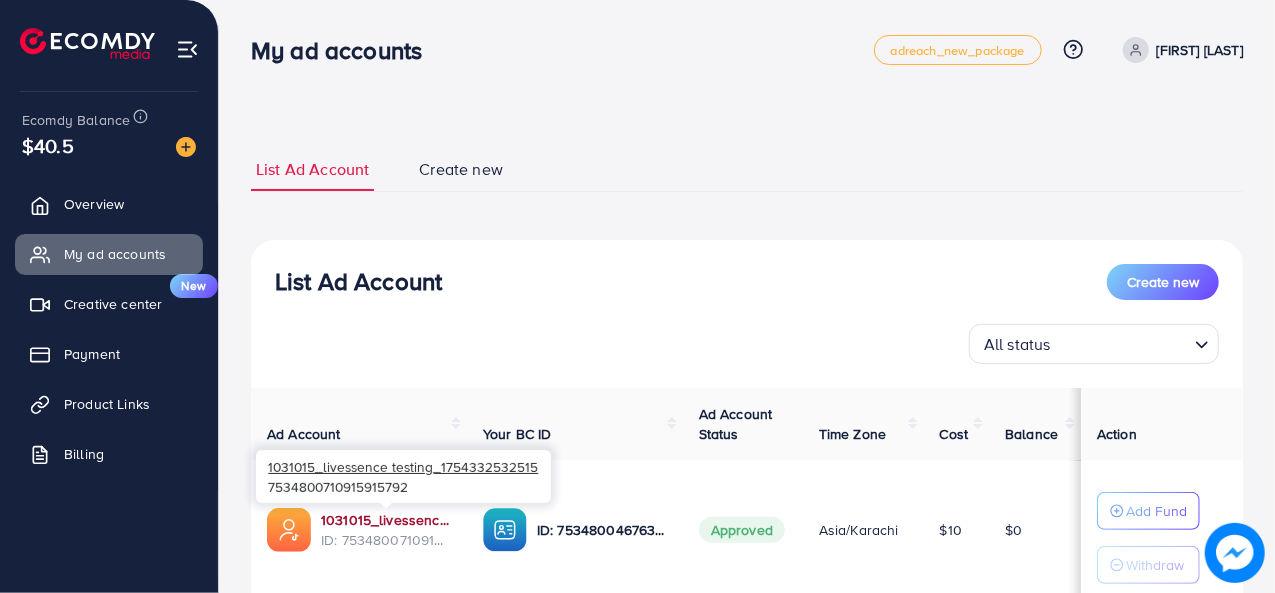 click on "1031015_livessence testing_1754332532515" at bounding box center (386, 520) 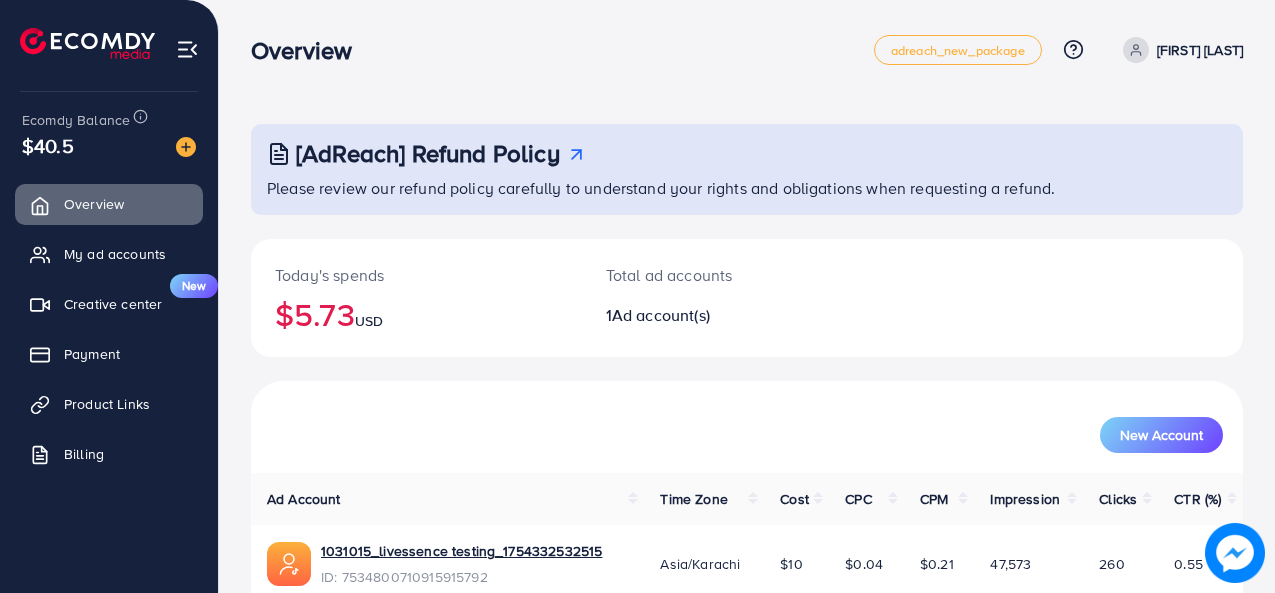 scroll, scrollTop: 0, scrollLeft: 0, axis: both 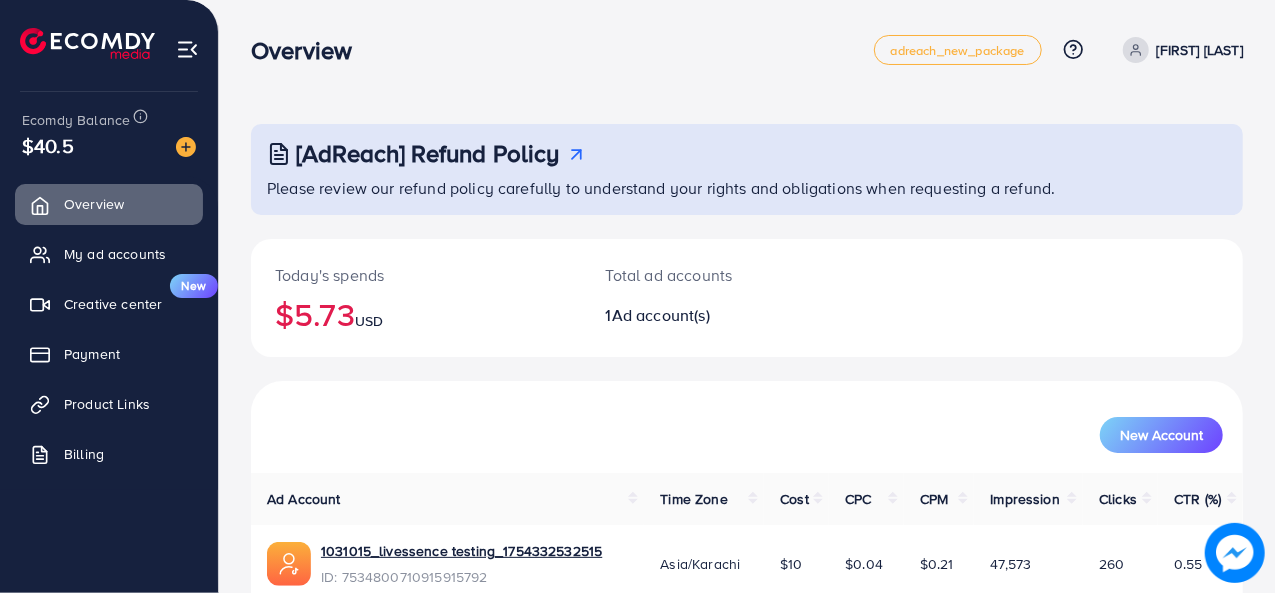 click at bounding box center (1136, 50) 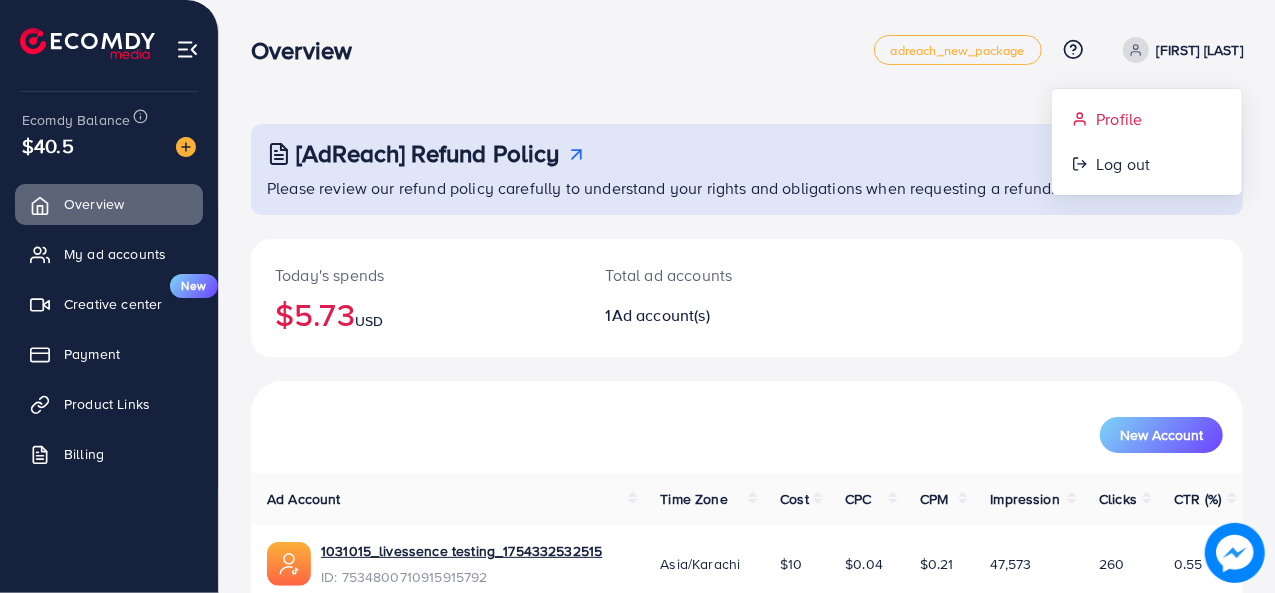 click on "Profile" at bounding box center [1119, 119] 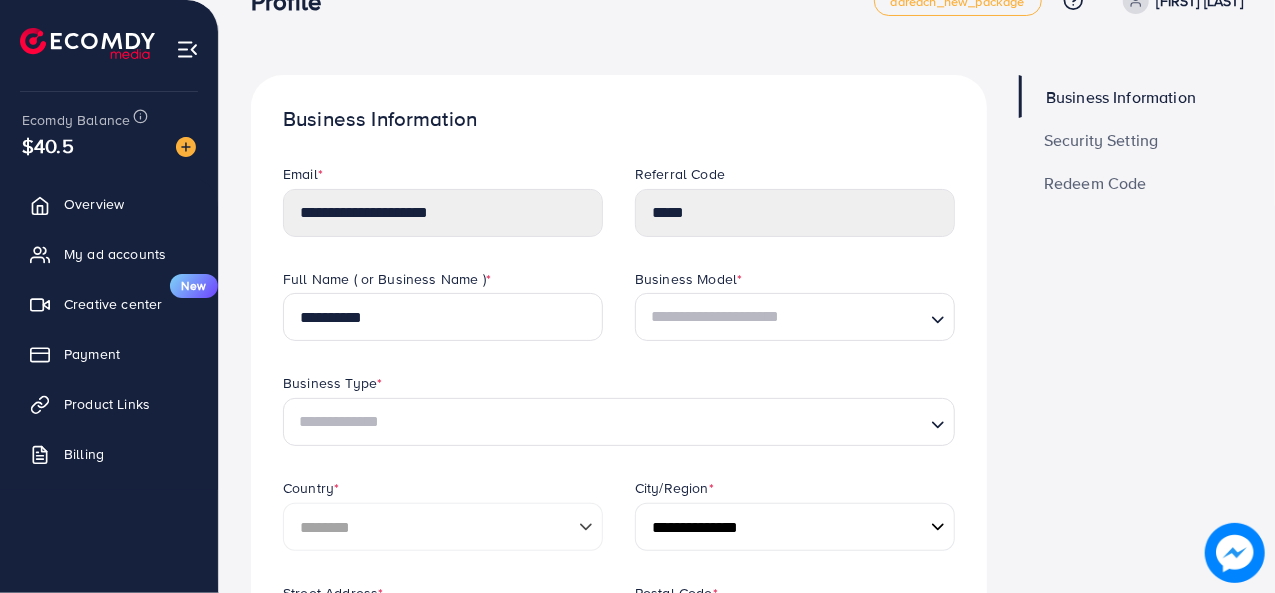 scroll, scrollTop: 0, scrollLeft: 0, axis: both 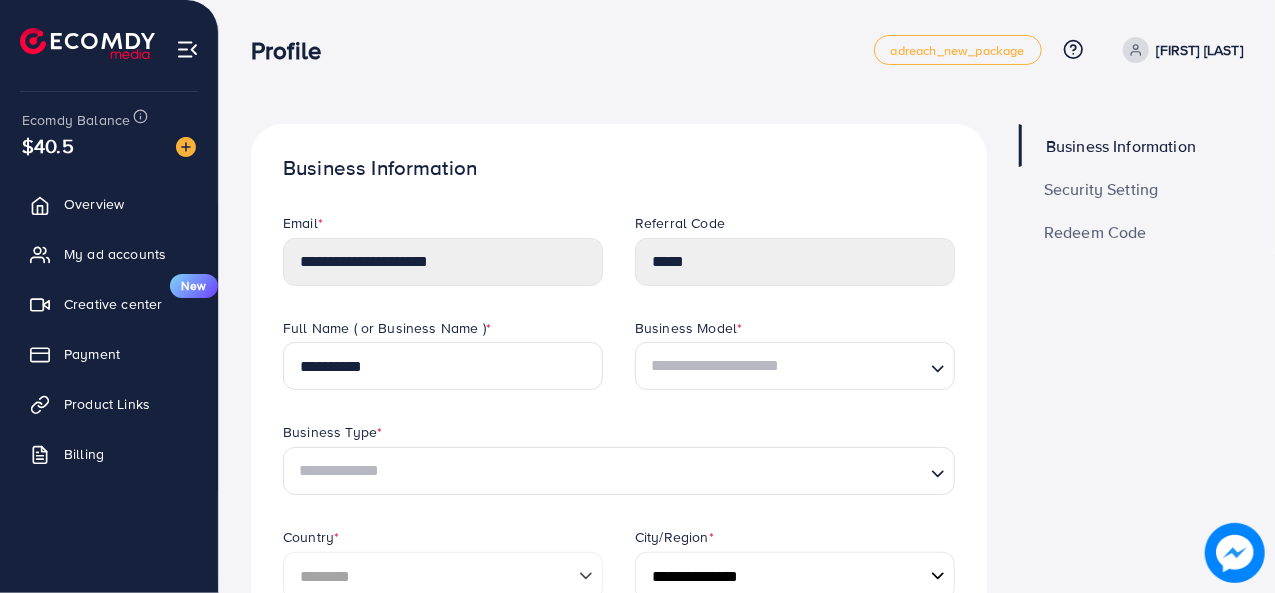 click on "Security Setting" at bounding box center (1101, 189) 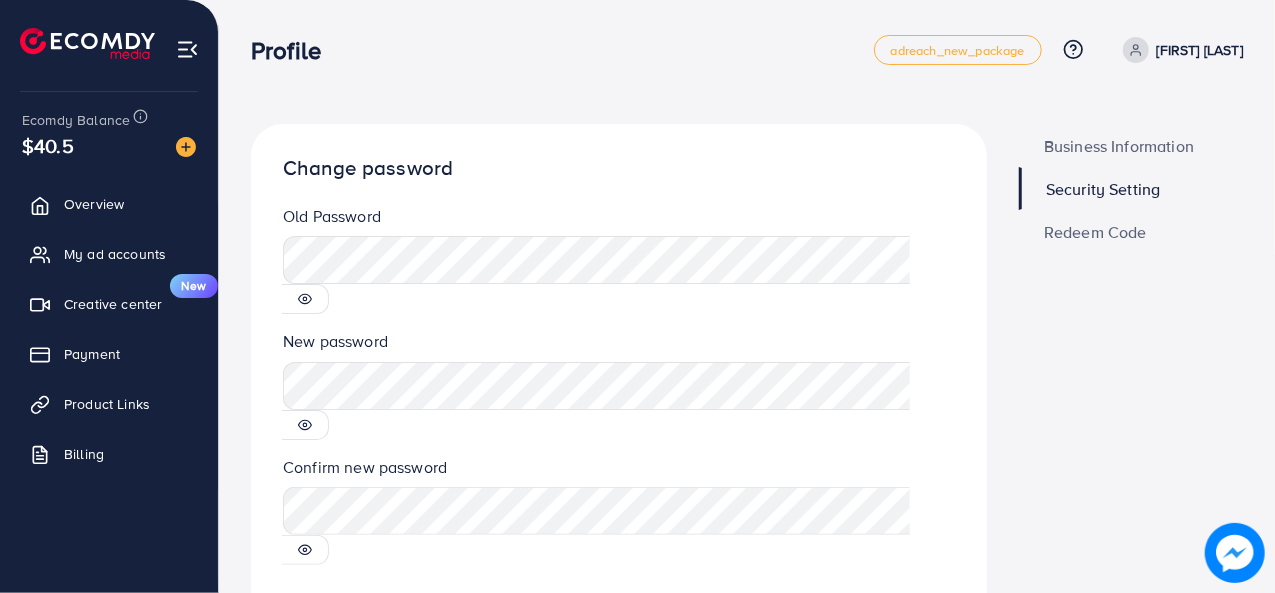 click 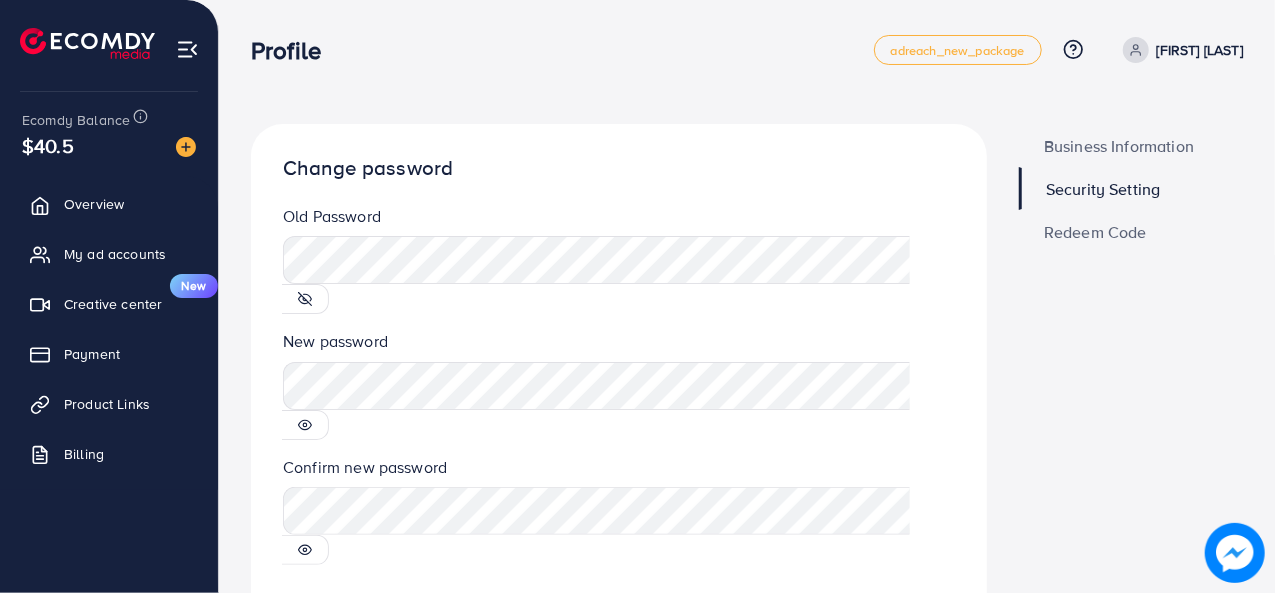 click 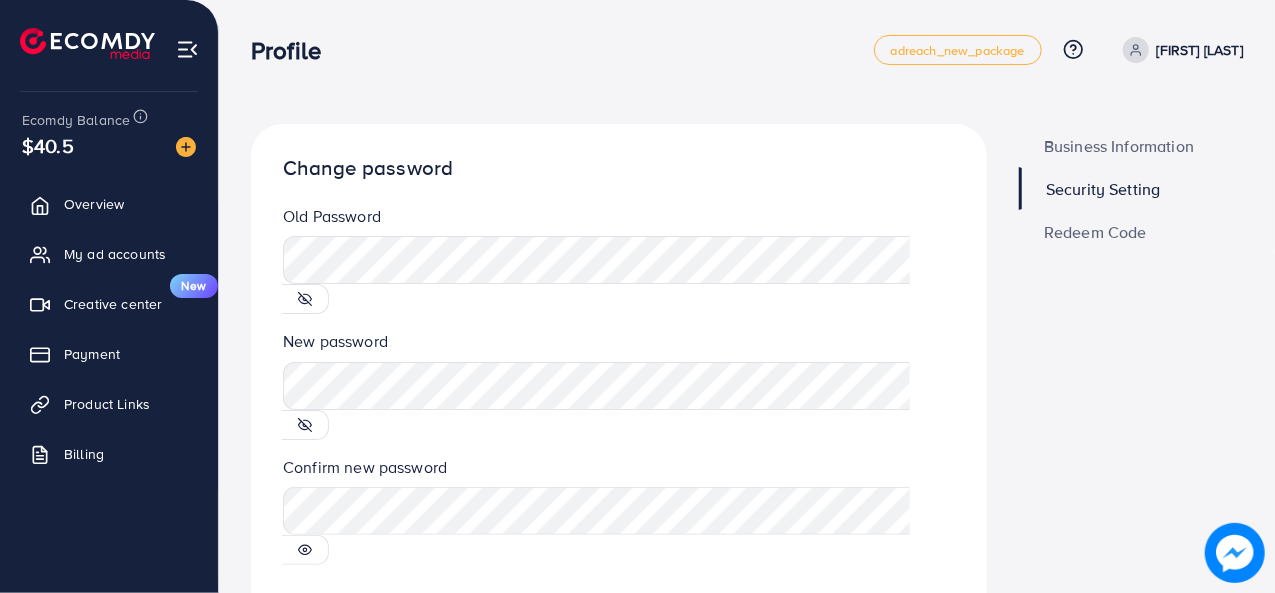 click 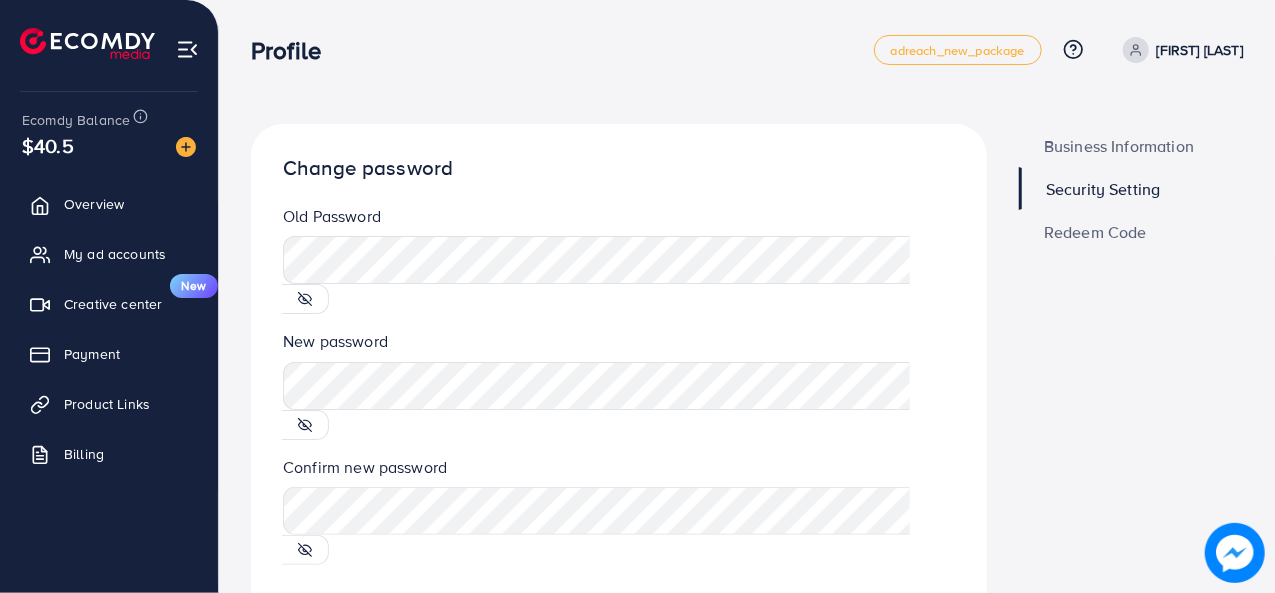 scroll, scrollTop: 45, scrollLeft: 0, axis: vertical 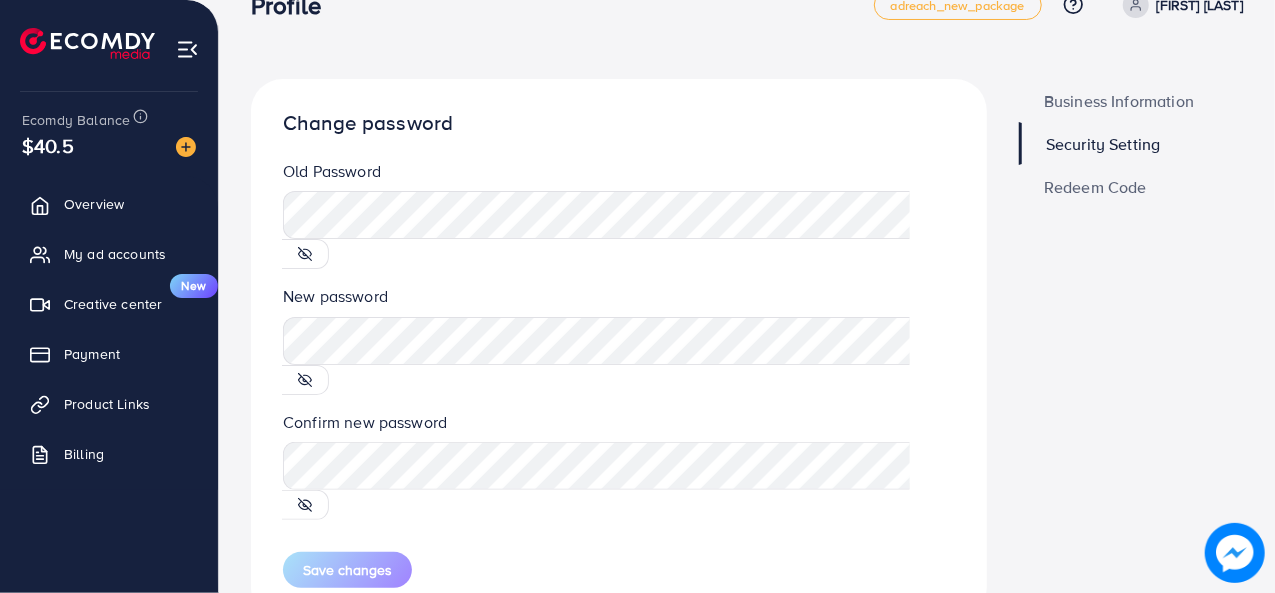 click 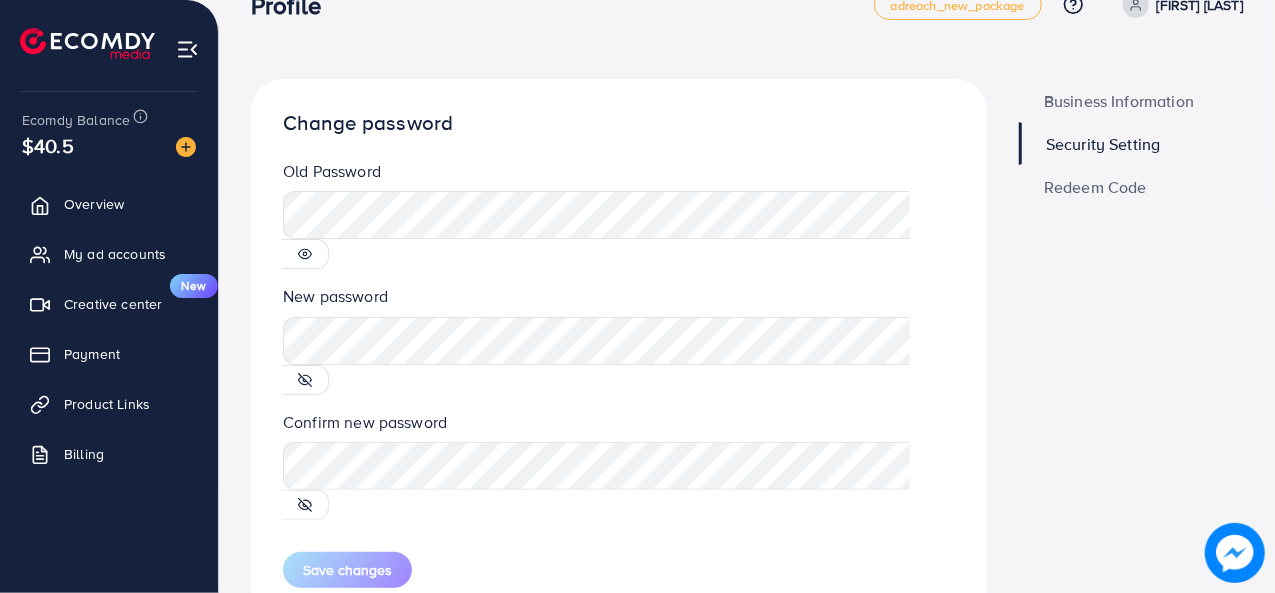 click 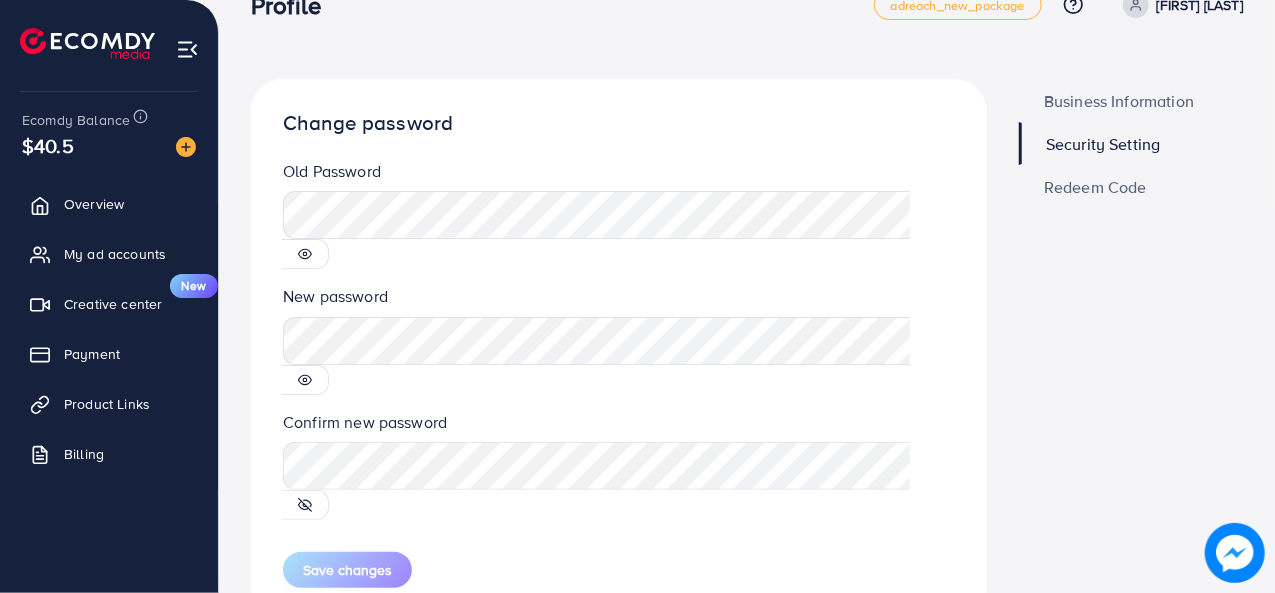 click 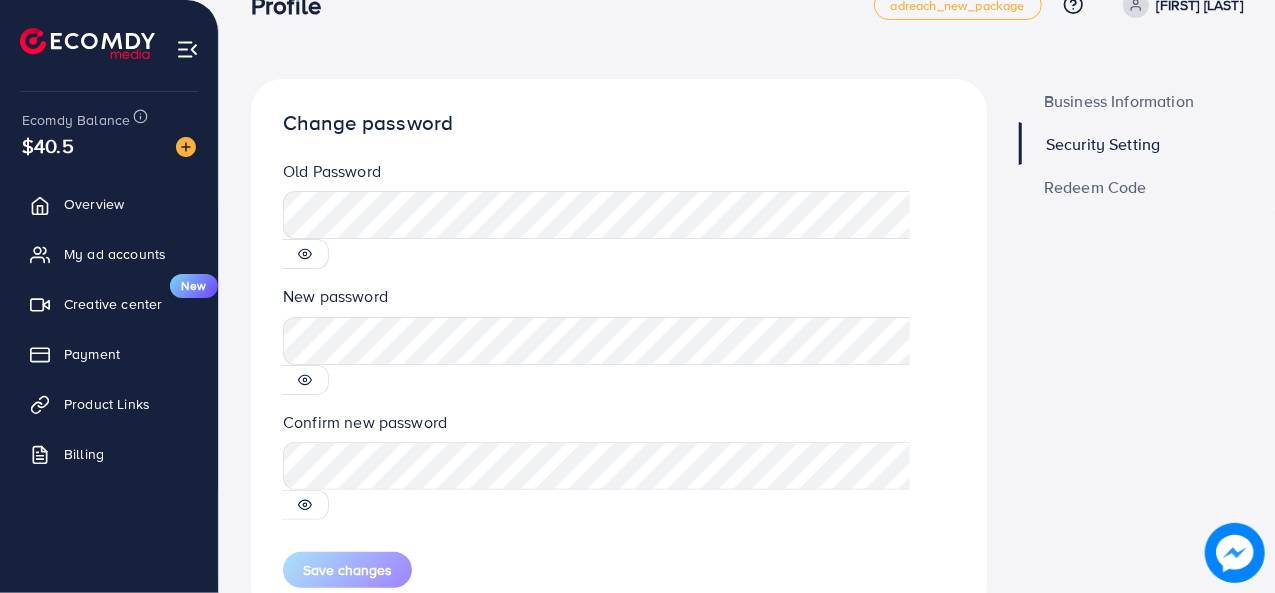 click at bounding box center (305, 254) 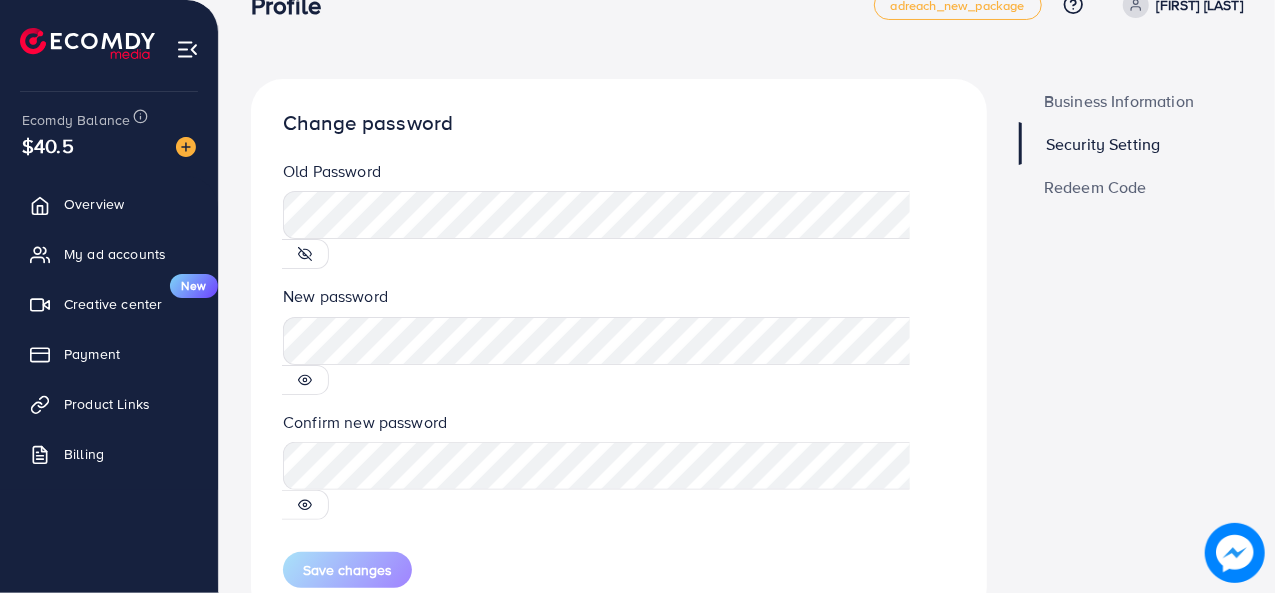 click 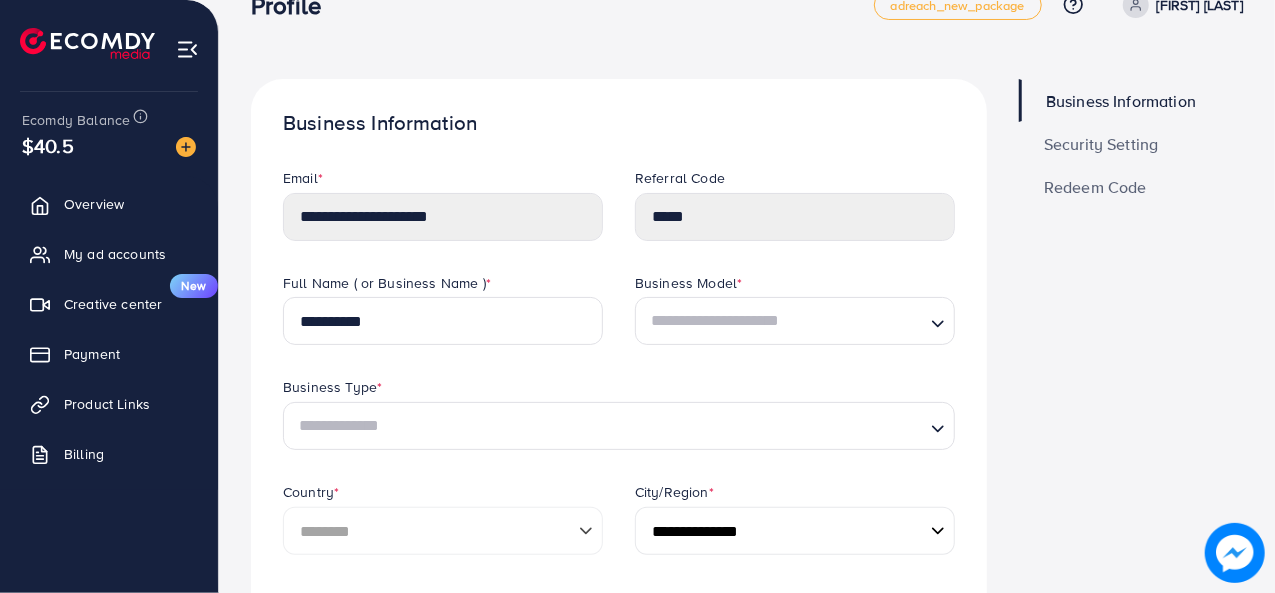 scroll, scrollTop: 0, scrollLeft: 0, axis: both 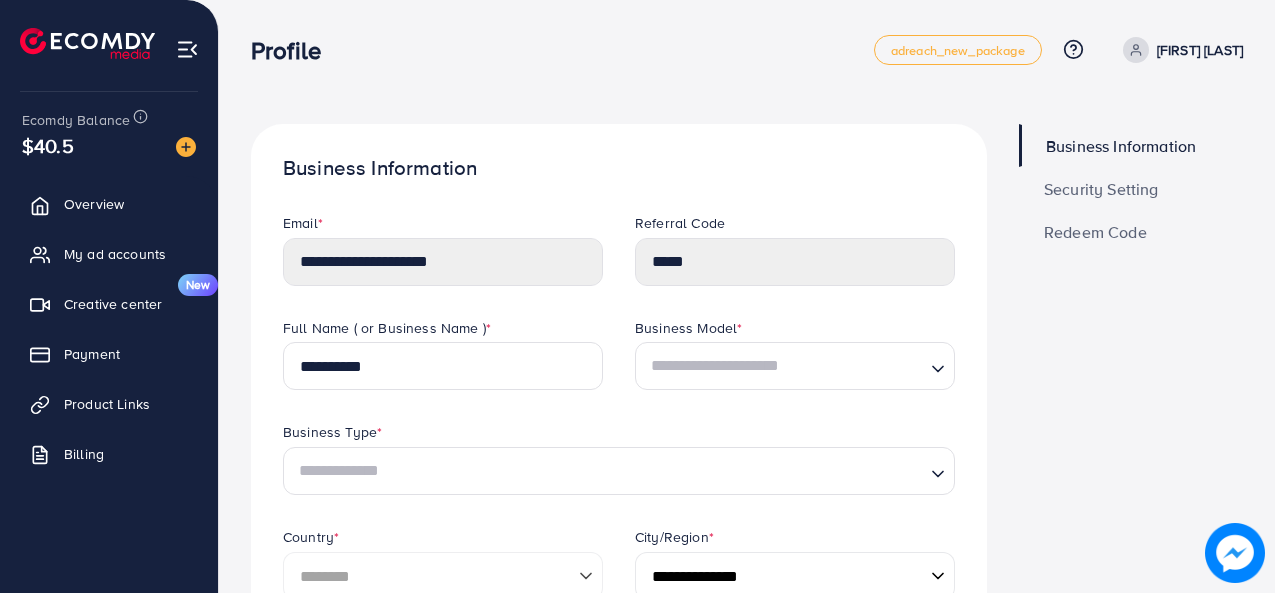 select on "********" 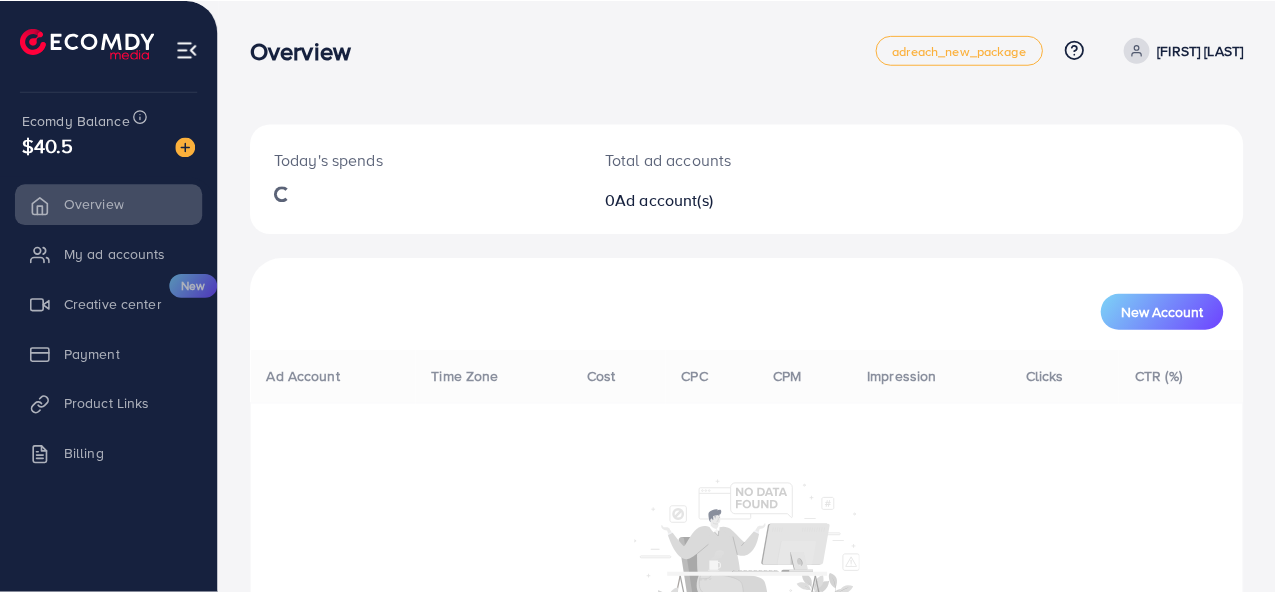 scroll, scrollTop: 0, scrollLeft: 0, axis: both 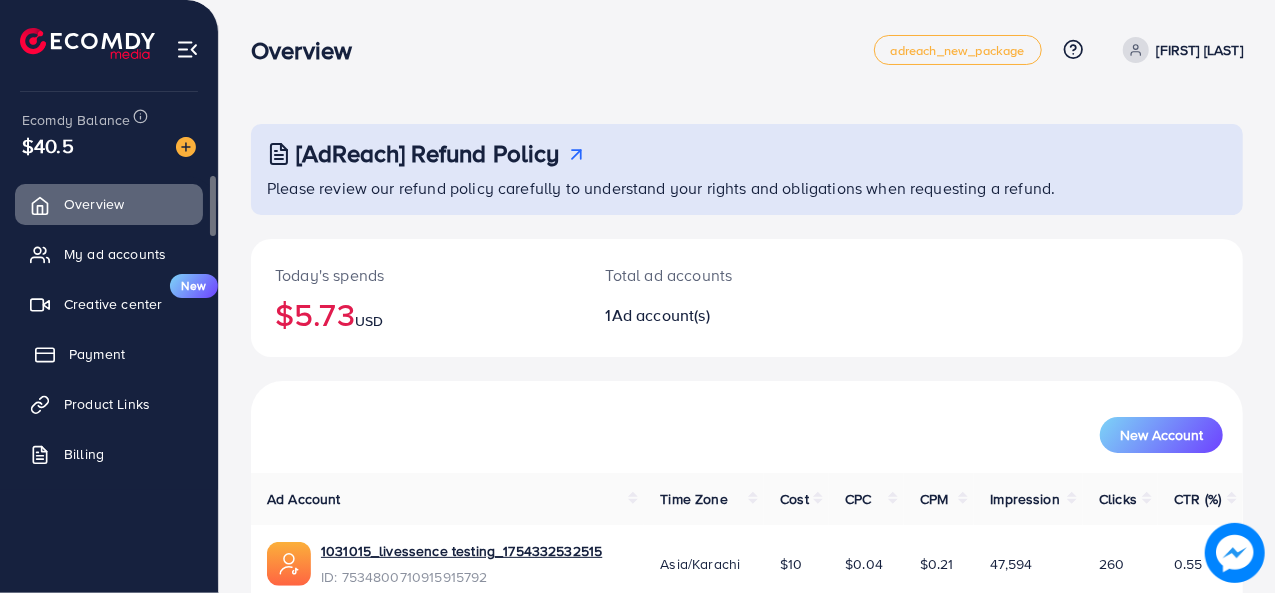 click on "Payment" at bounding box center [97, 354] 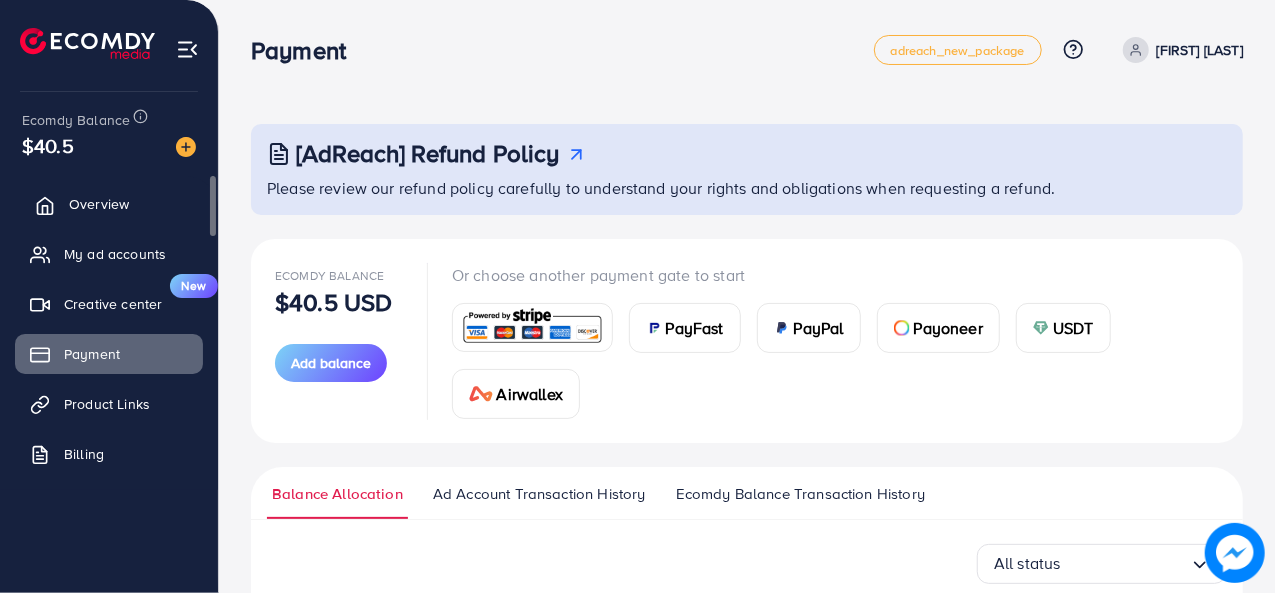 click on "Overview" at bounding box center (99, 204) 